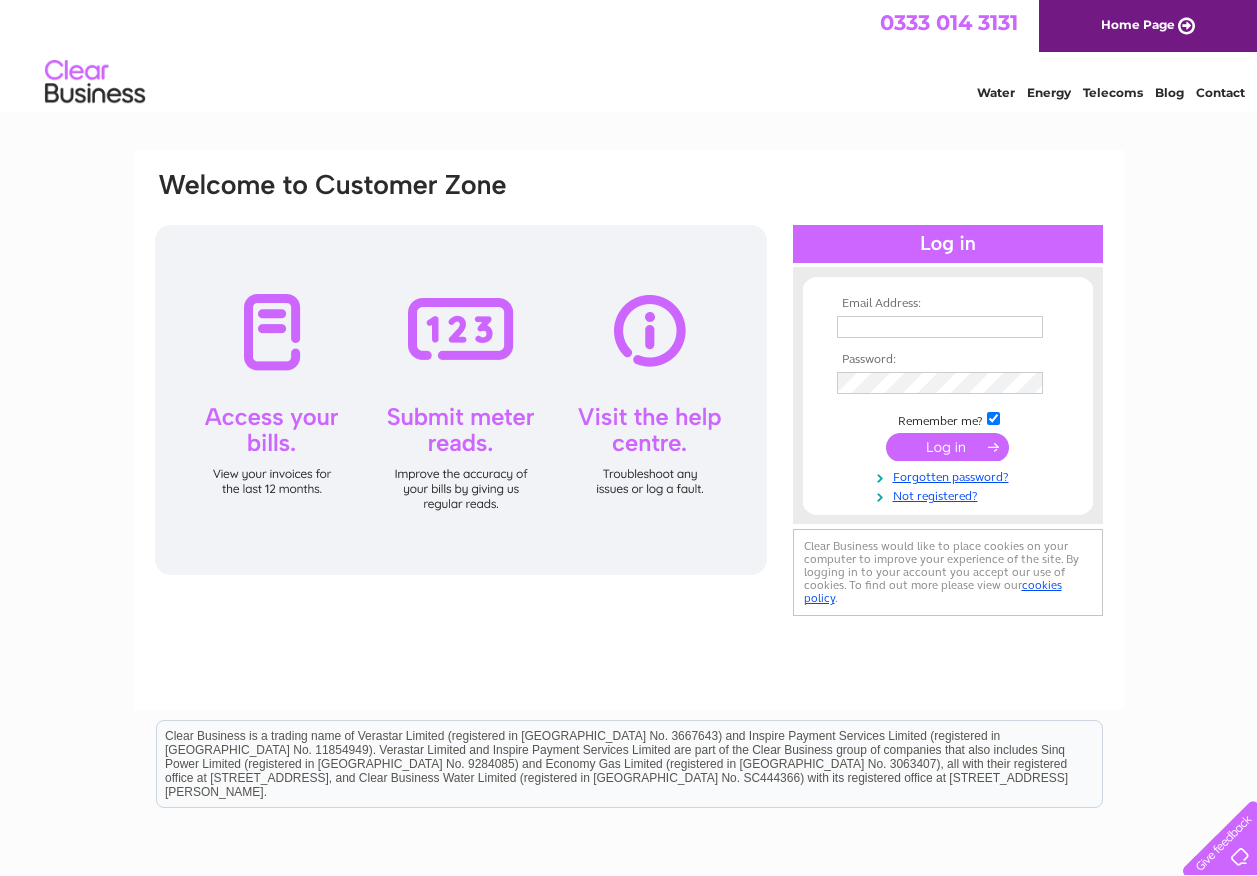 scroll, scrollTop: 0, scrollLeft: 0, axis: both 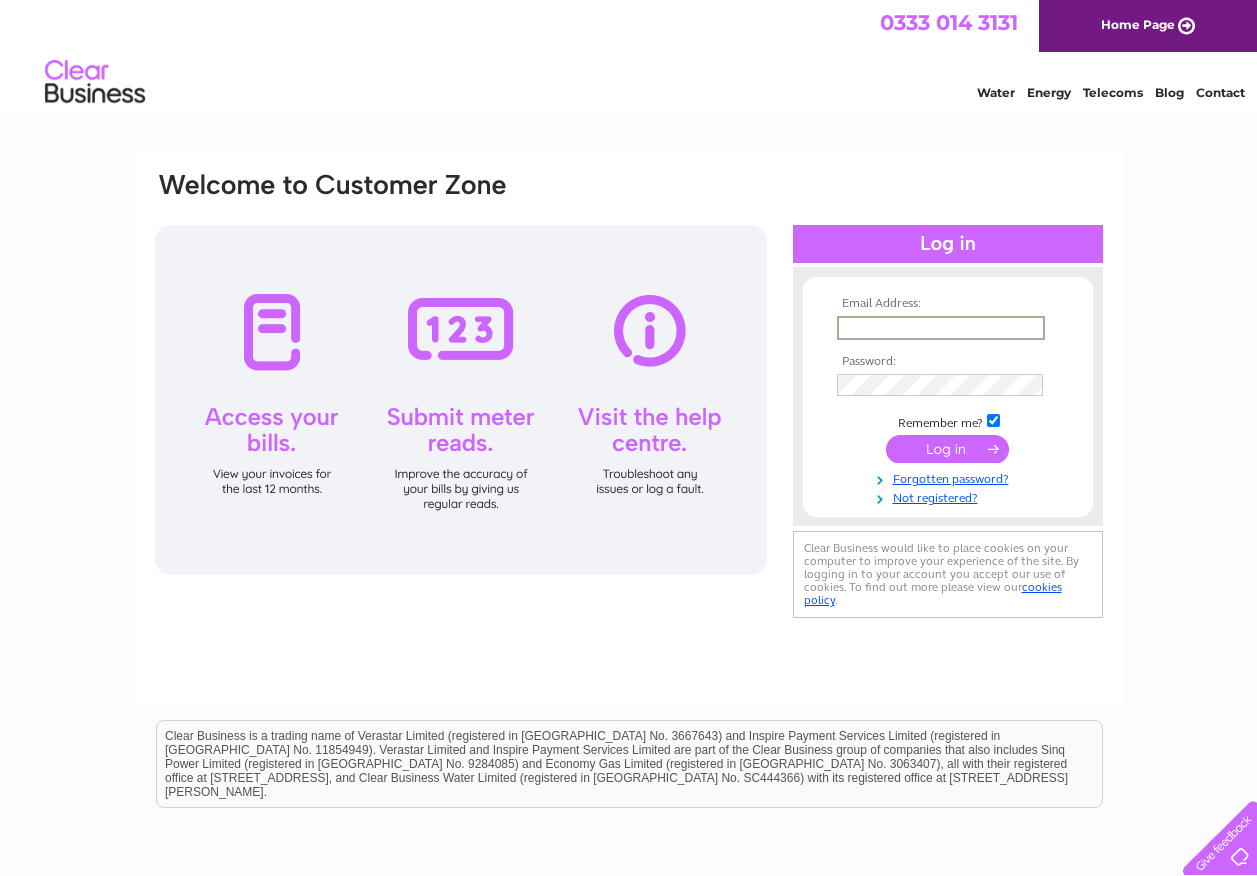 click at bounding box center [941, 328] 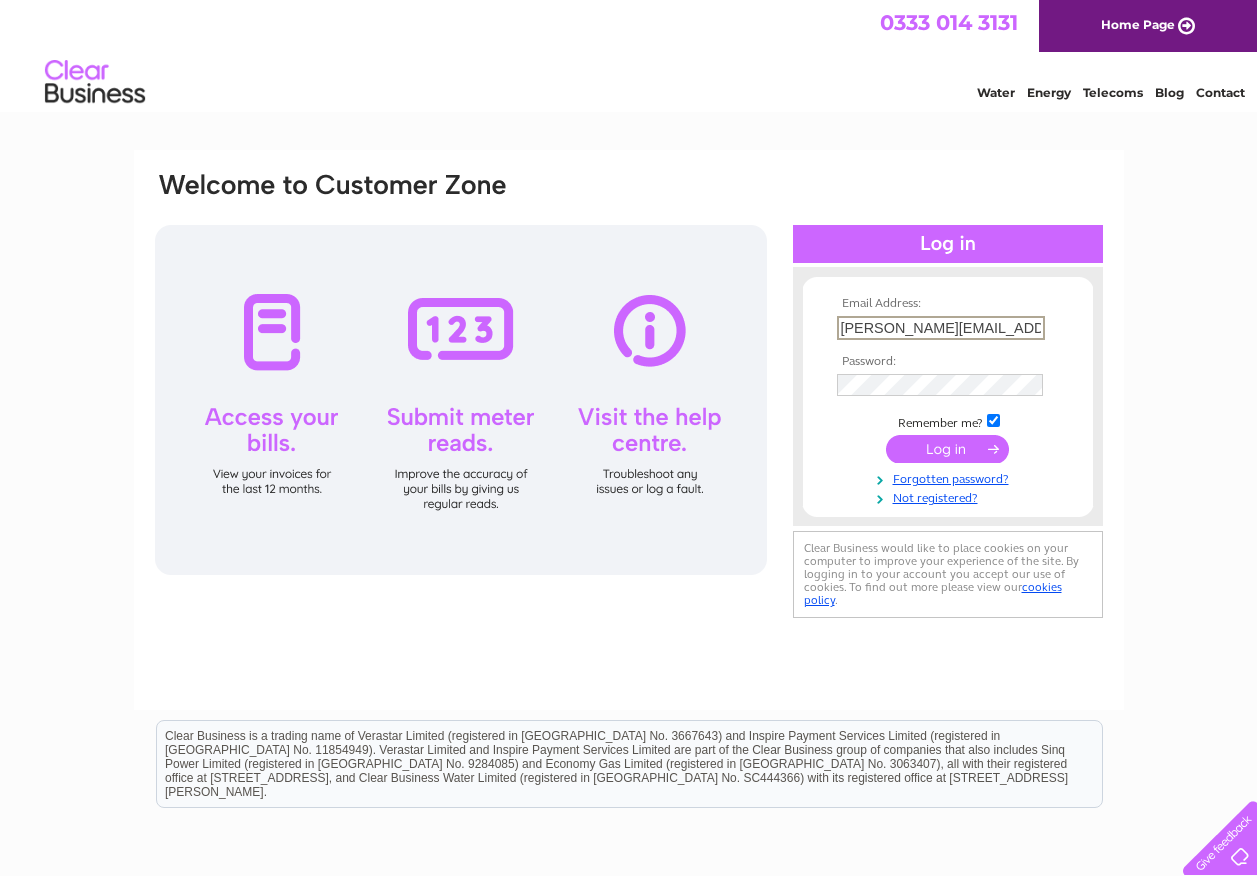 click at bounding box center (948, 385) 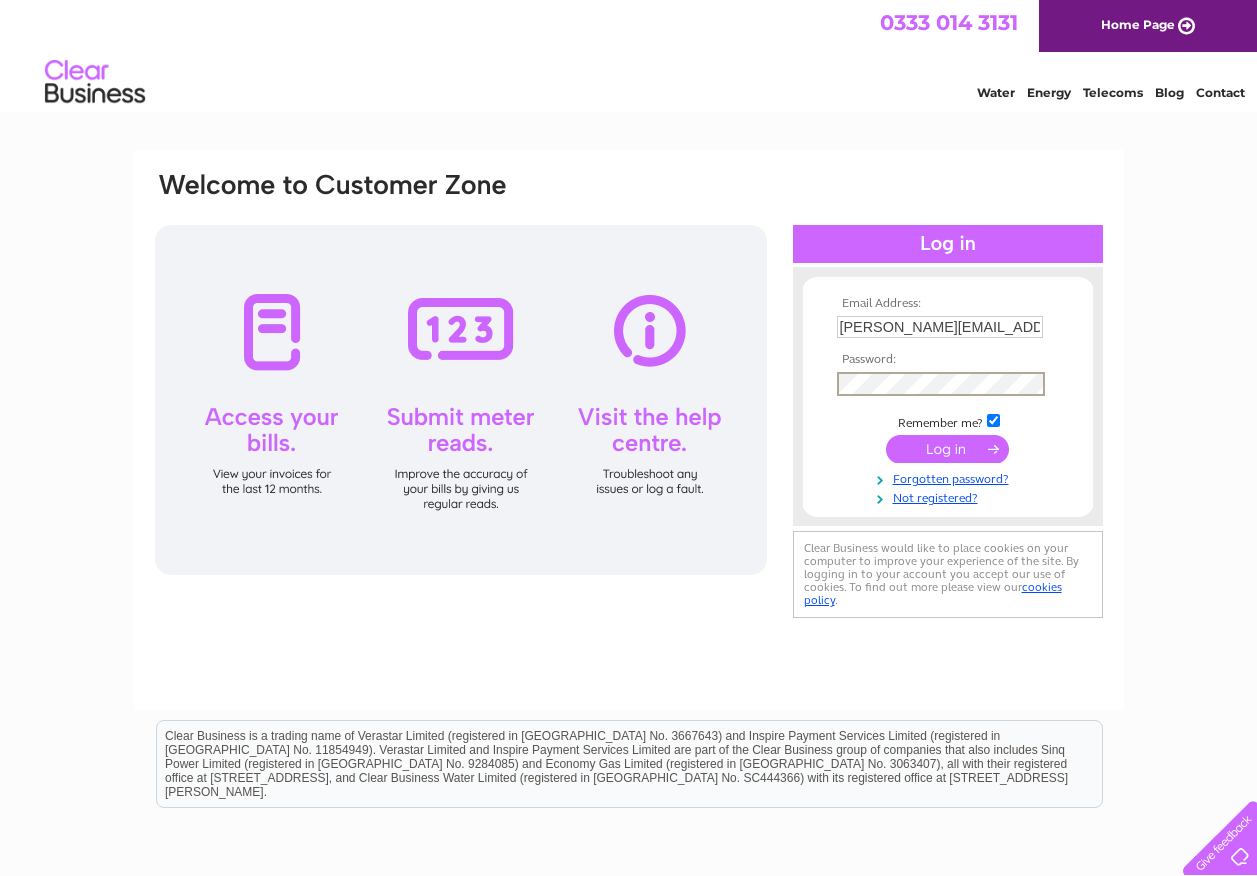 click at bounding box center [993, 420] 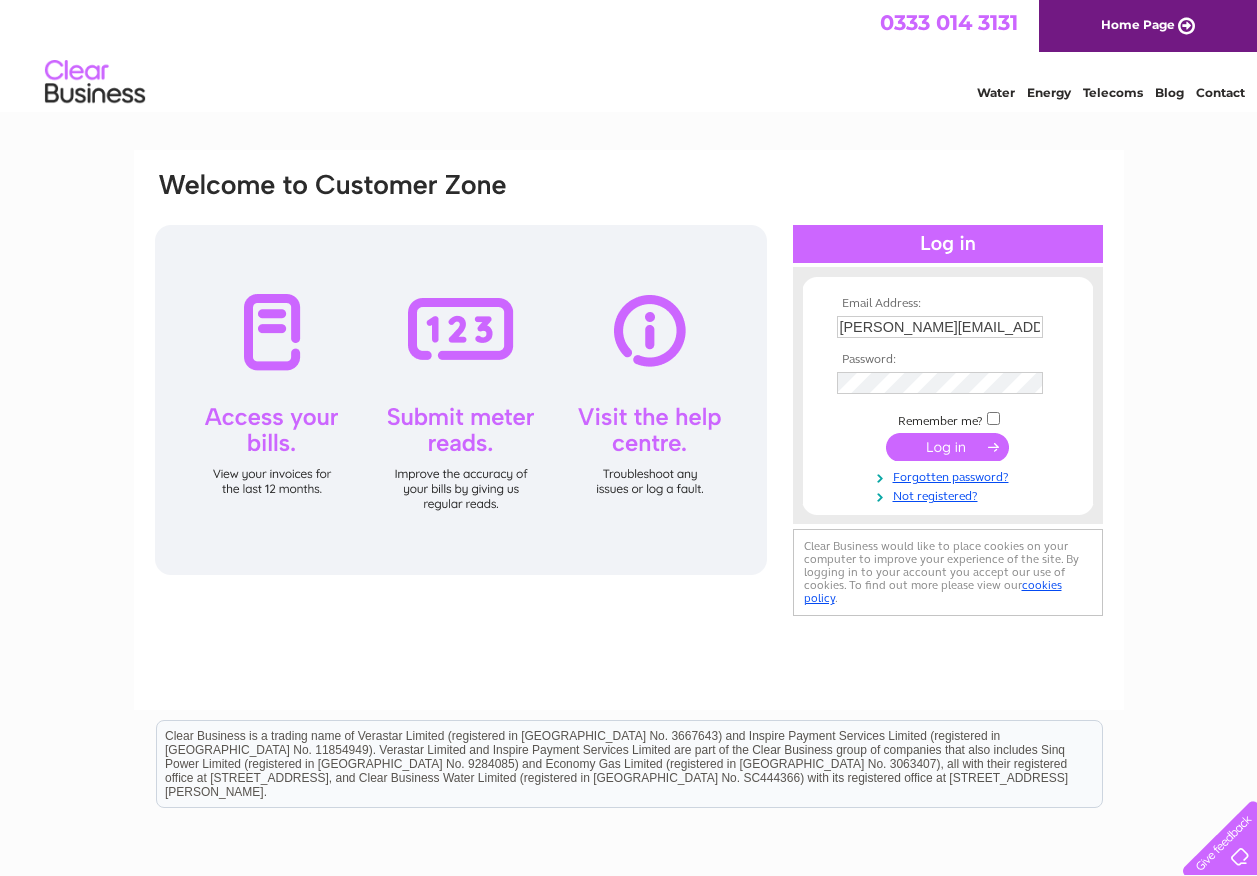 click at bounding box center [947, 447] 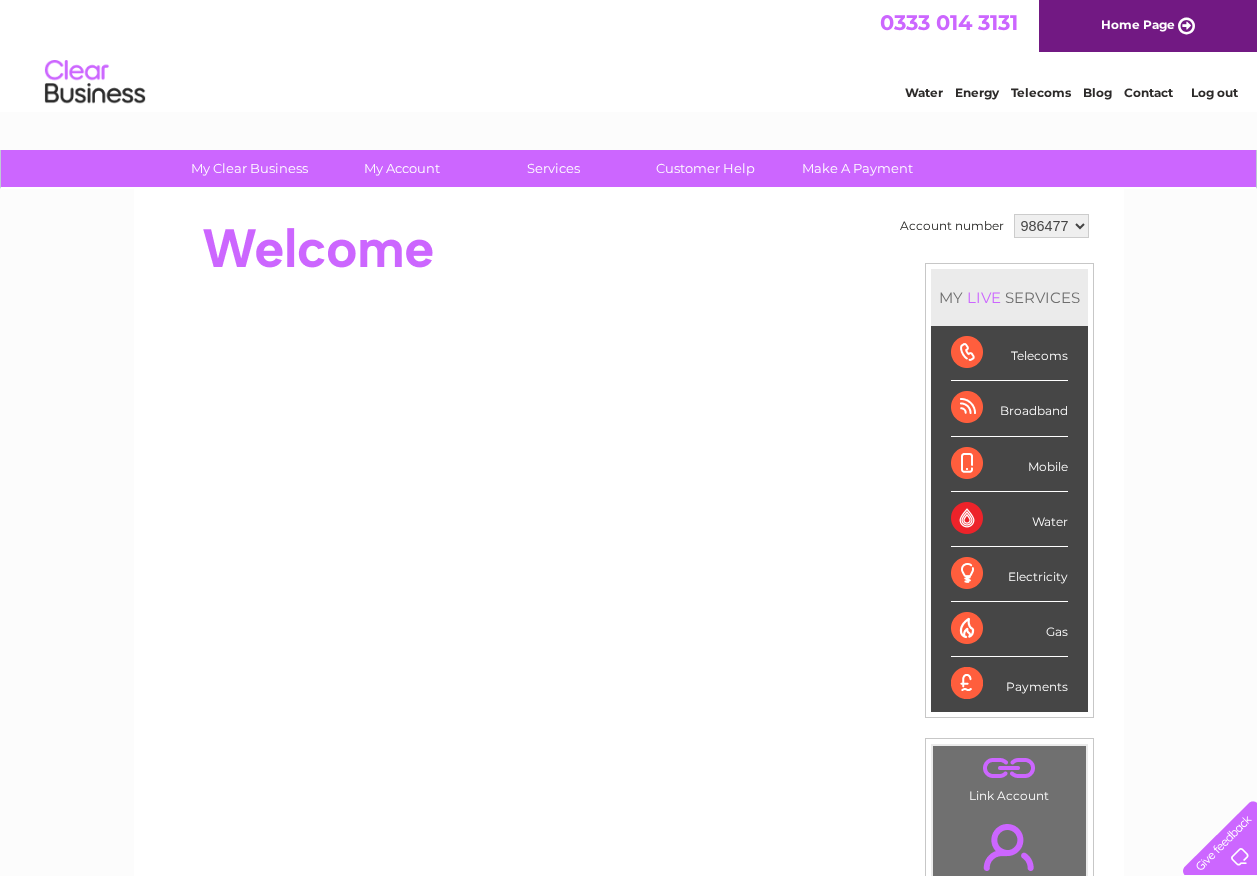 scroll, scrollTop: 0, scrollLeft: 0, axis: both 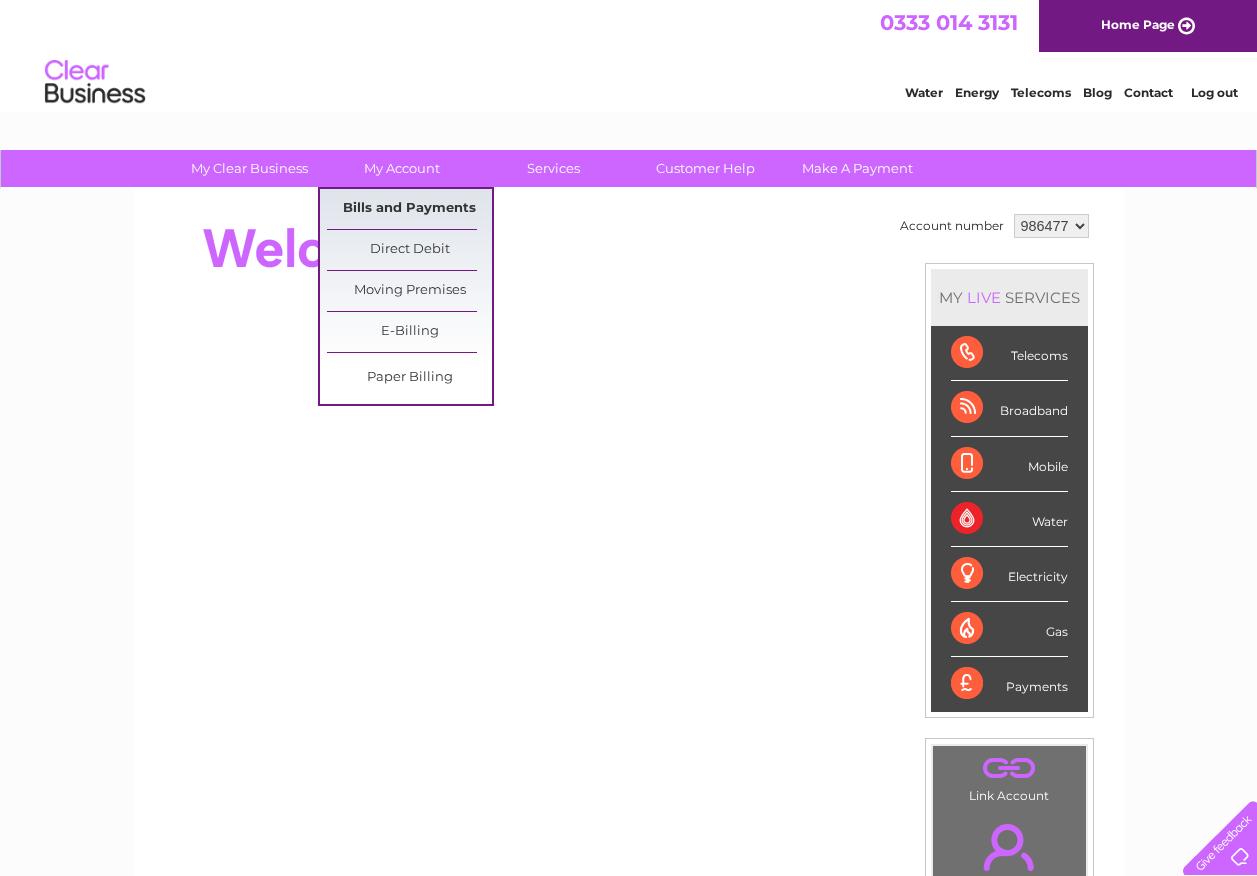 click on "Bills and Payments" at bounding box center (409, 209) 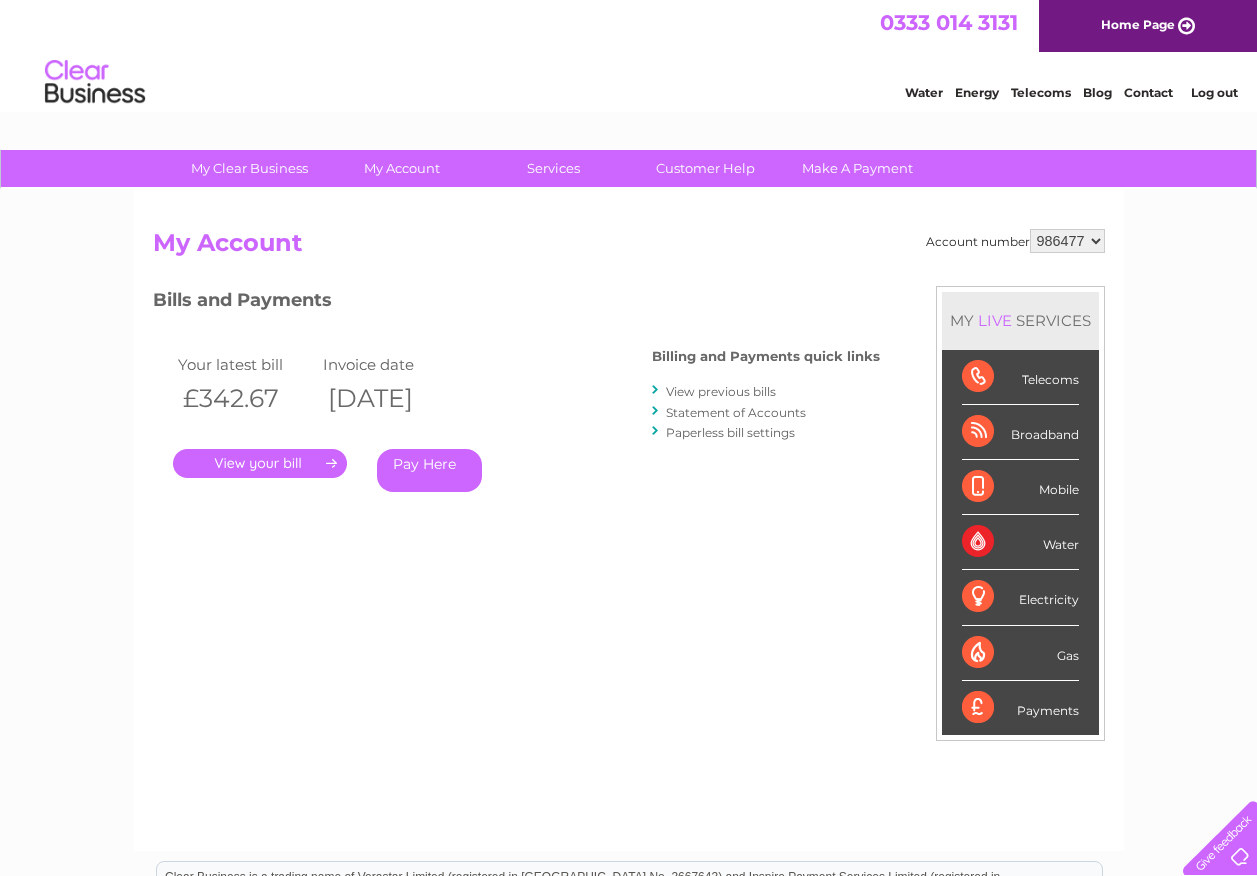 scroll, scrollTop: 0, scrollLeft: 0, axis: both 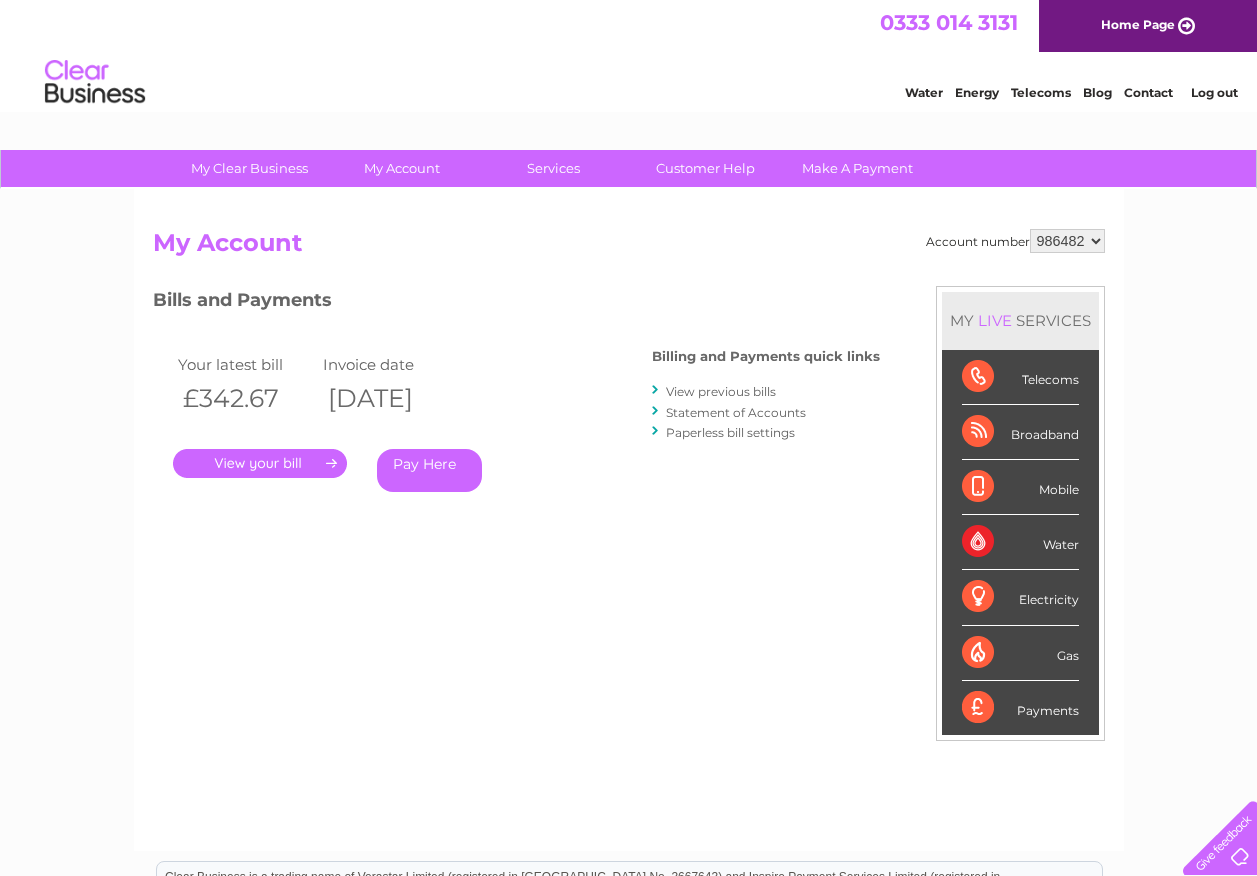 click on "986477
986482
986483
986484
986711
989074" at bounding box center [1067, 241] 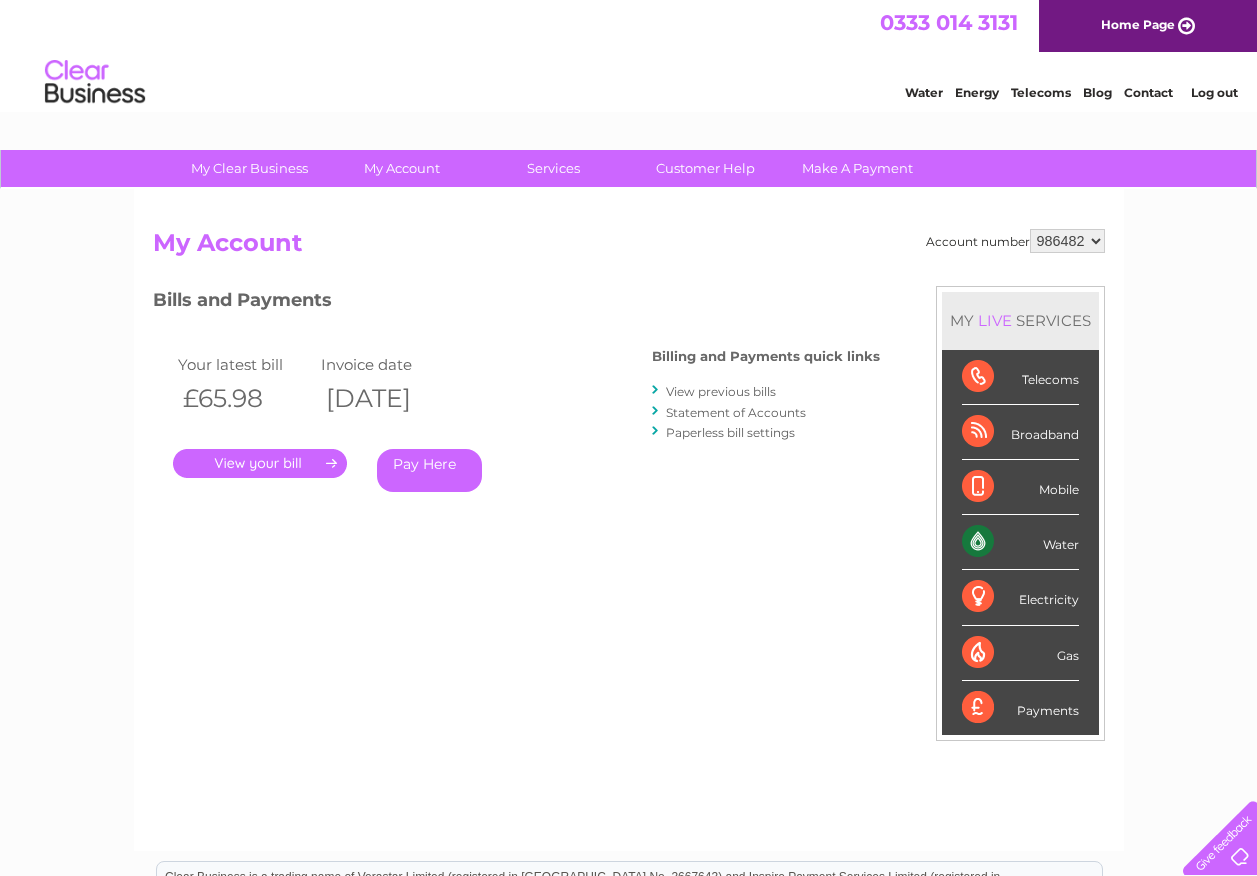 scroll, scrollTop: 0, scrollLeft: 0, axis: both 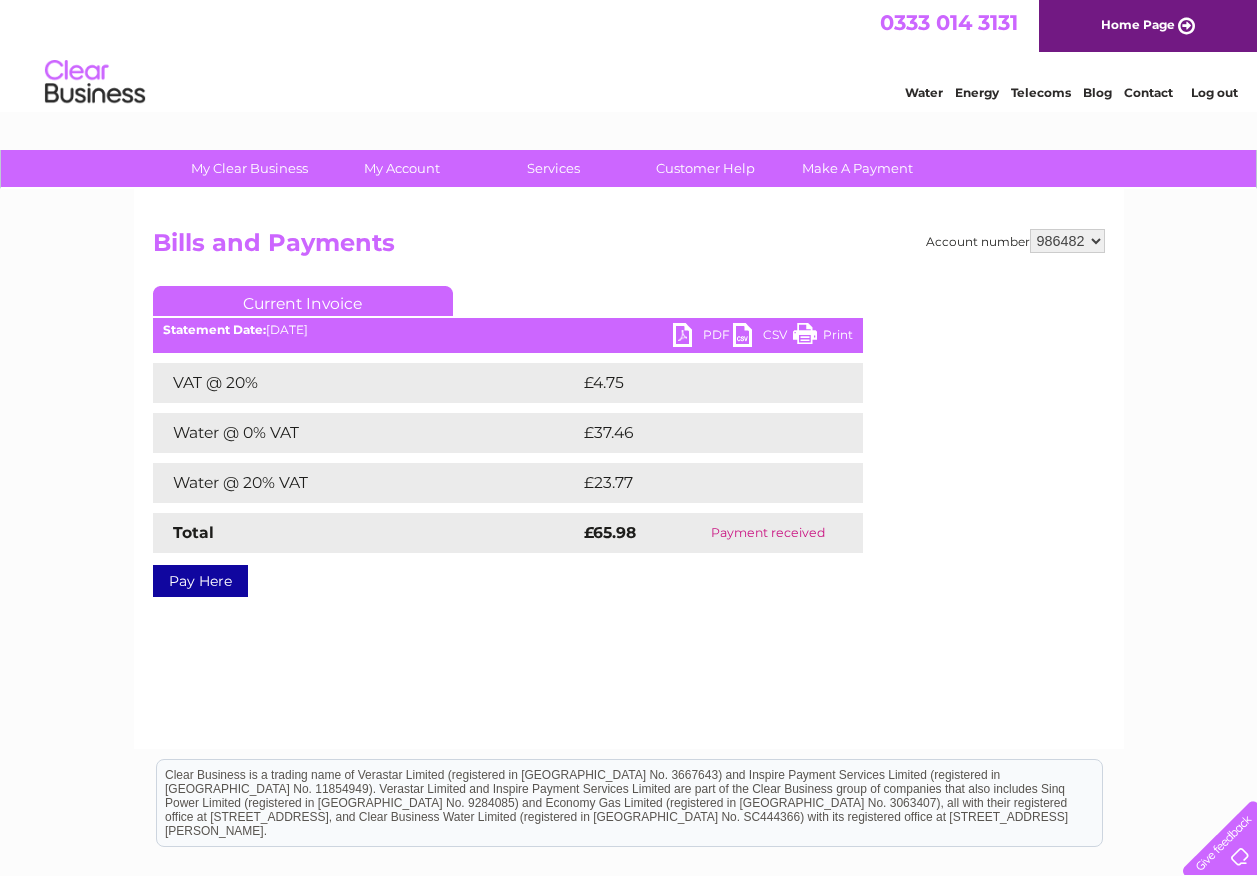 click on "PDF" at bounding box center (703, 337) 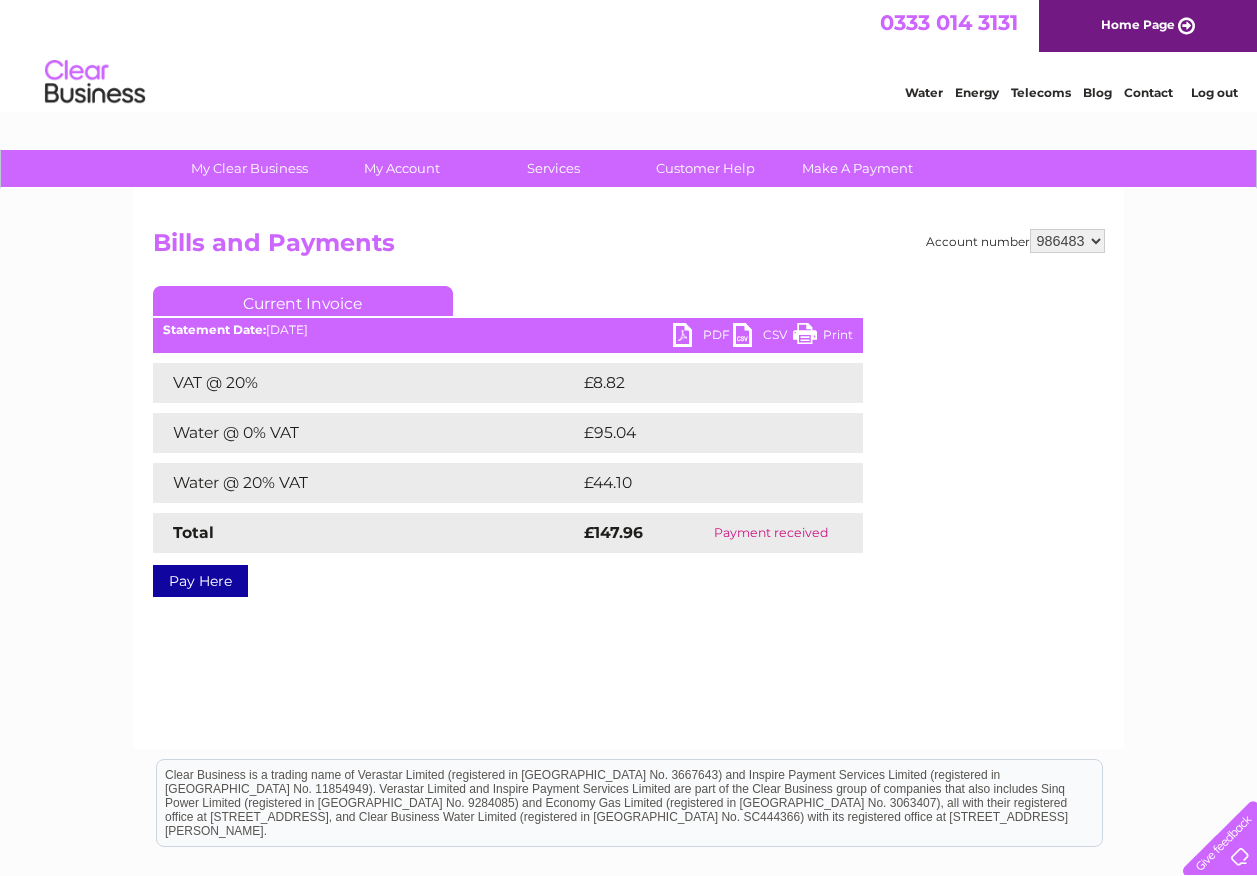 scroll, scrollTop: 0, scrollLeft: 0, axis: both 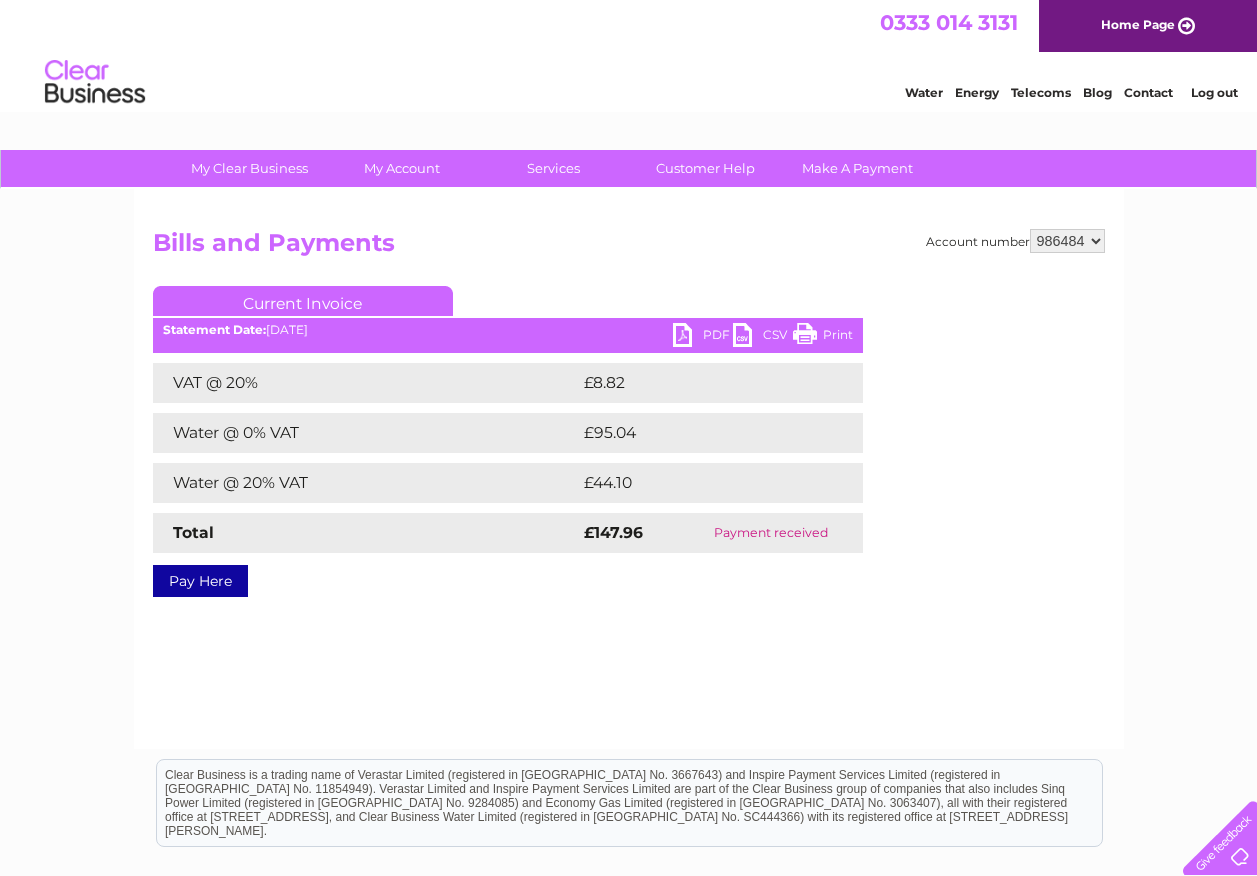 click on "986477
986482
986483
986484
986711
989074" at bounding box center [1067, 241] 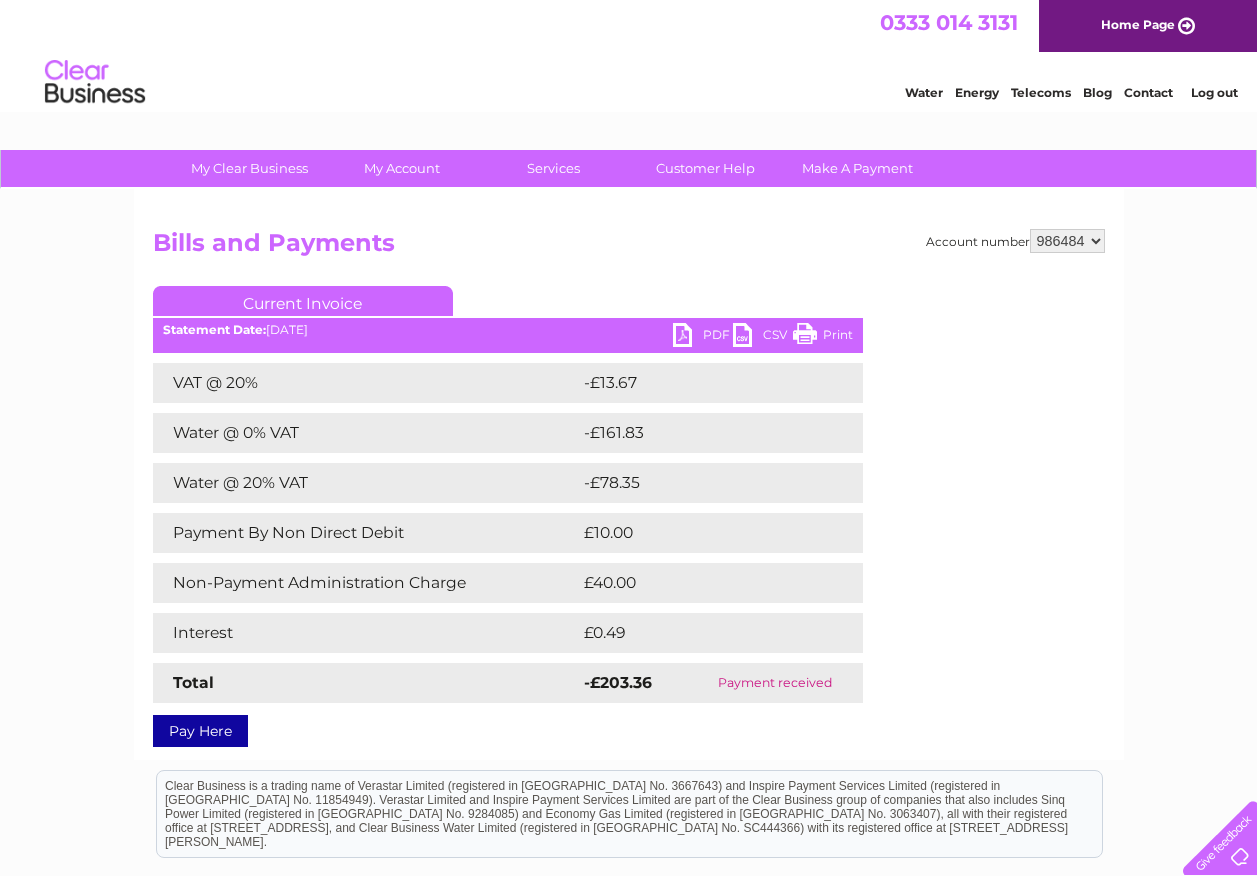 scroll, scrollTop: 0, scrollLeft: 0, axis: both 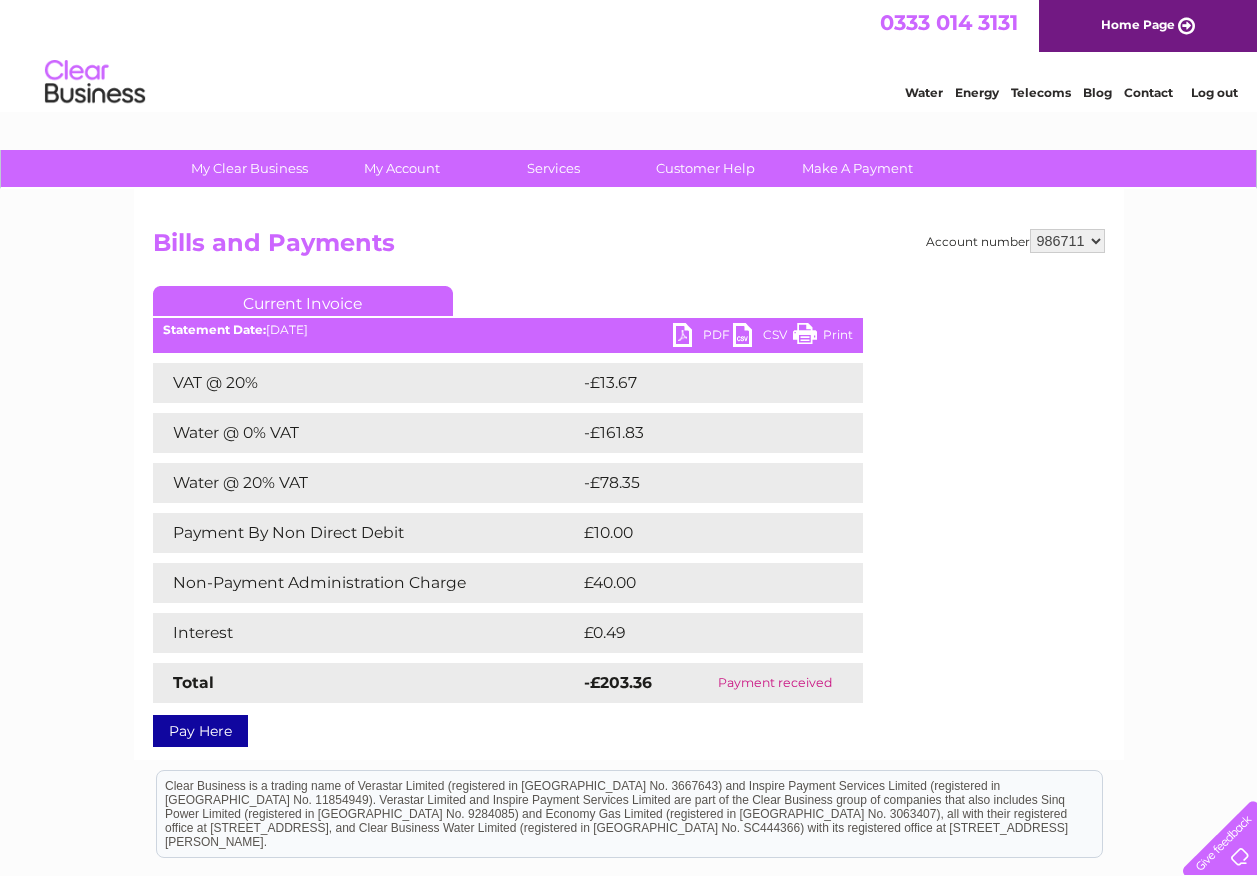 click on "986477
986482
986483
986484
986711
989074" at bounding box center (1067, 241) 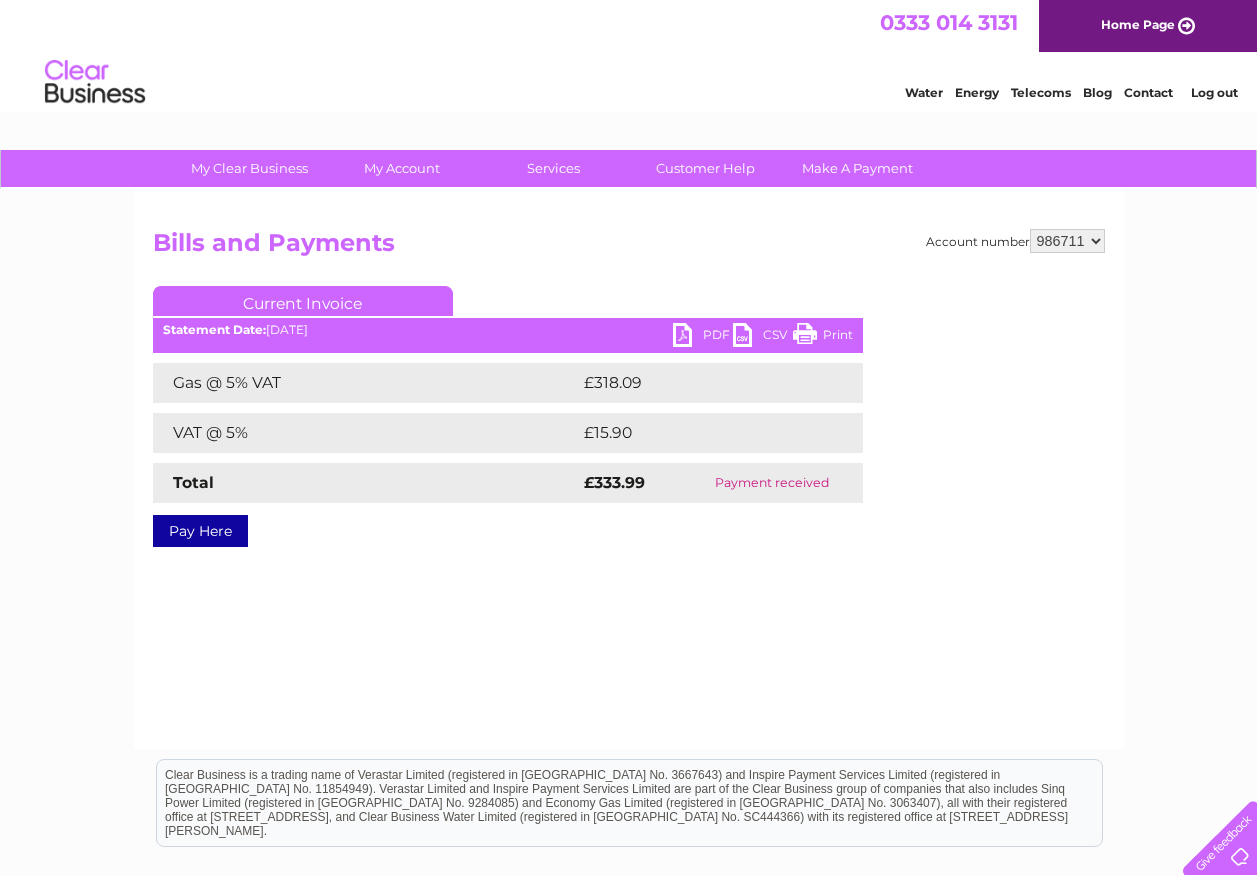 scroll, scrollTop: 0, scrollLeft: 0, axis: both 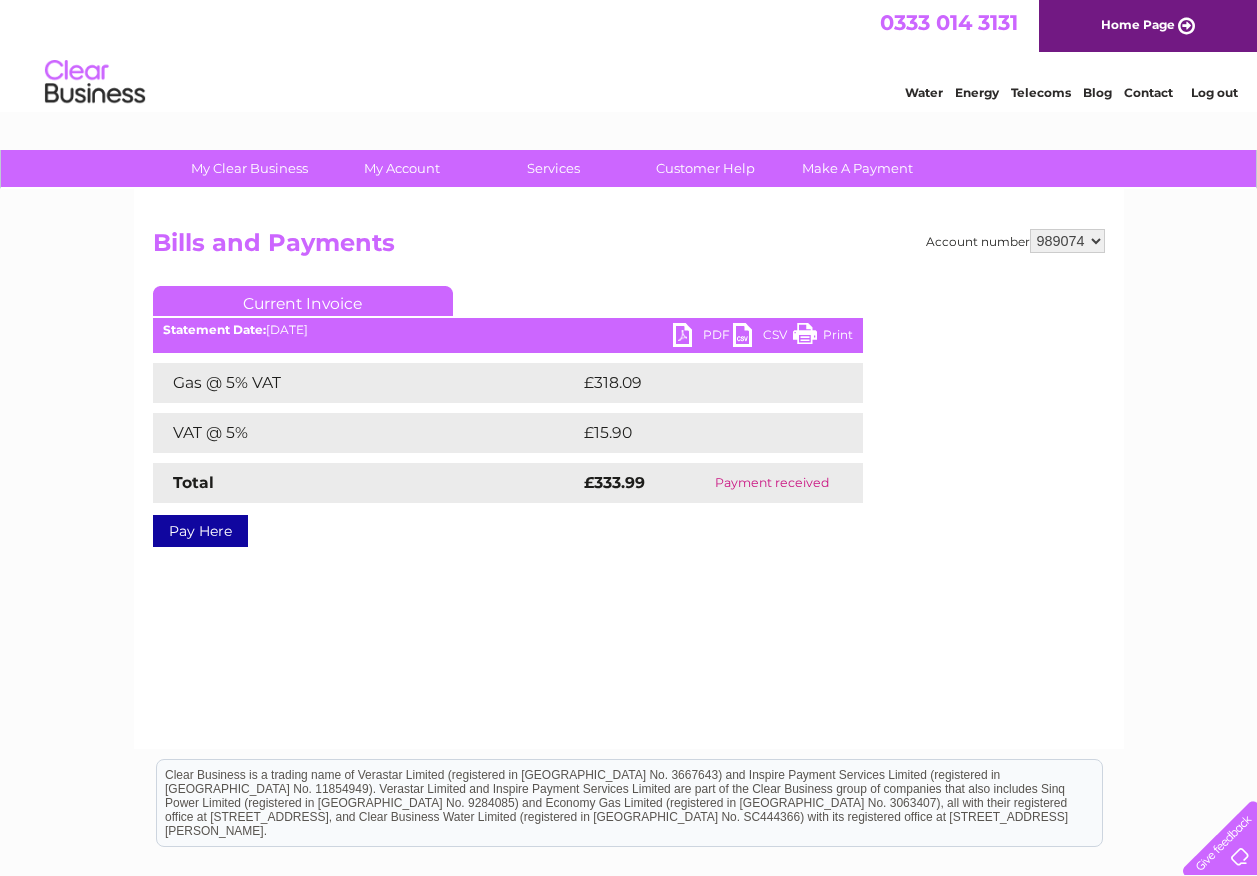click on "986477
986482
986483
986484
986711
989074" at bounding box center [1067, 241] 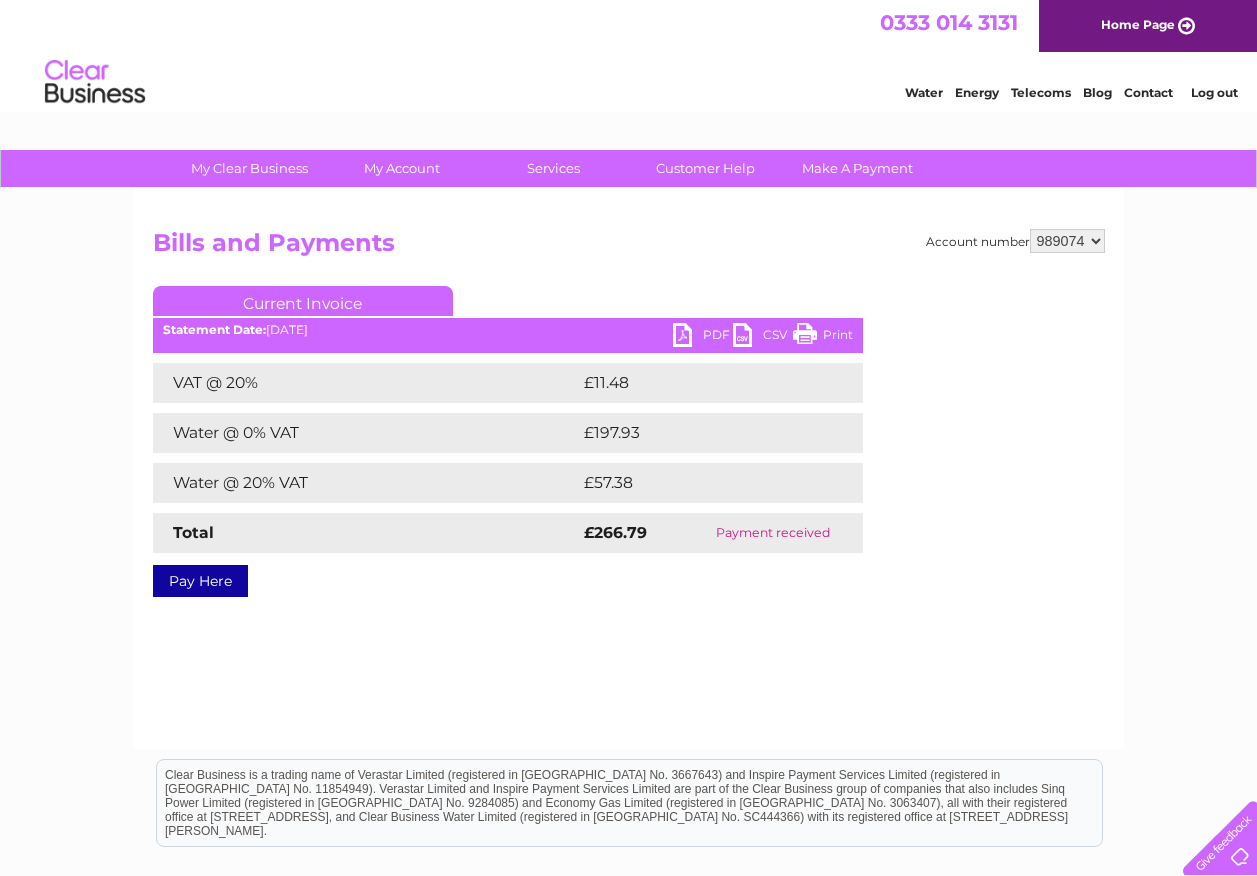 scroll, scrollTop: 0, scrollLeft: 0, axis: both 